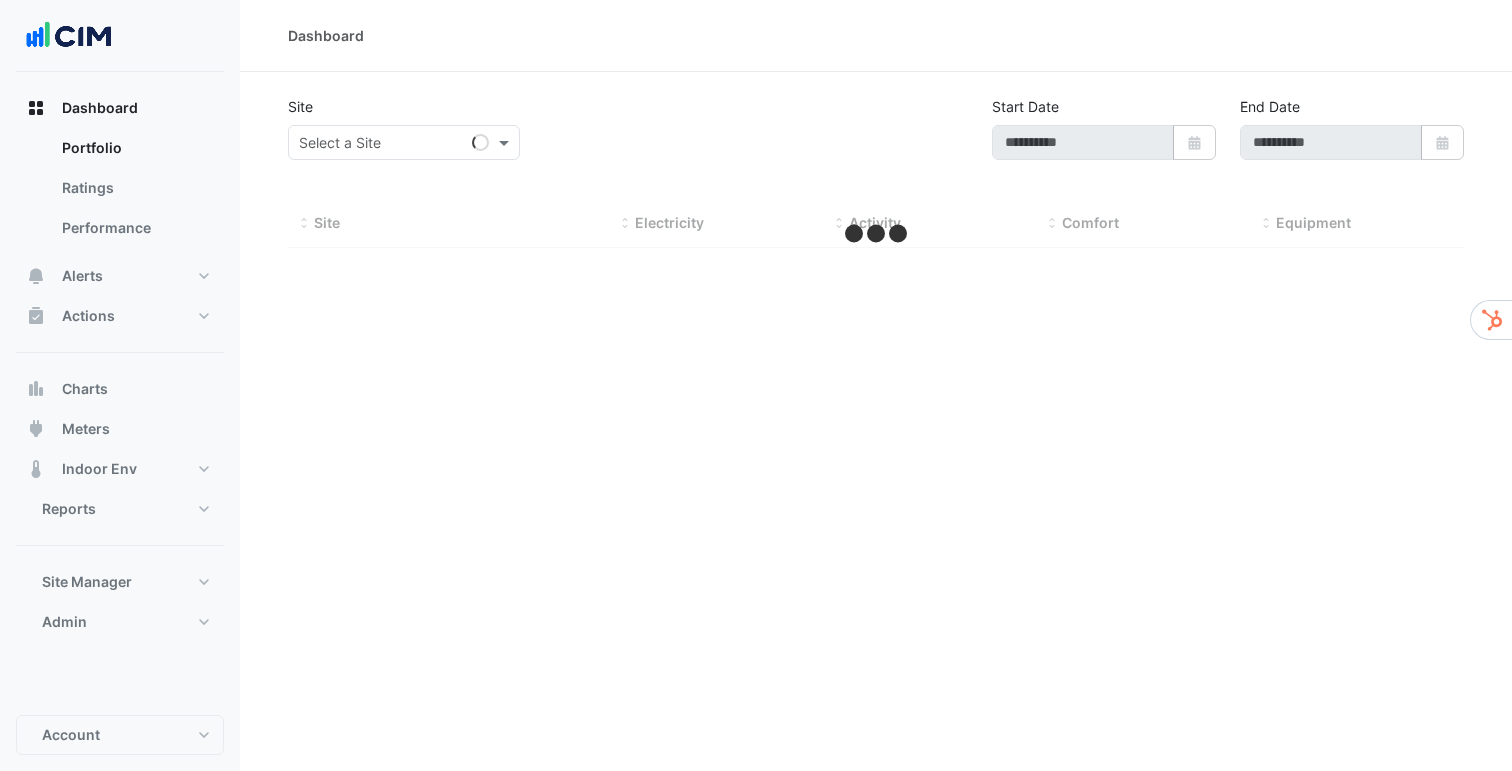 scroll, scrollTop: 0, scrollLeft: 0, axis: both 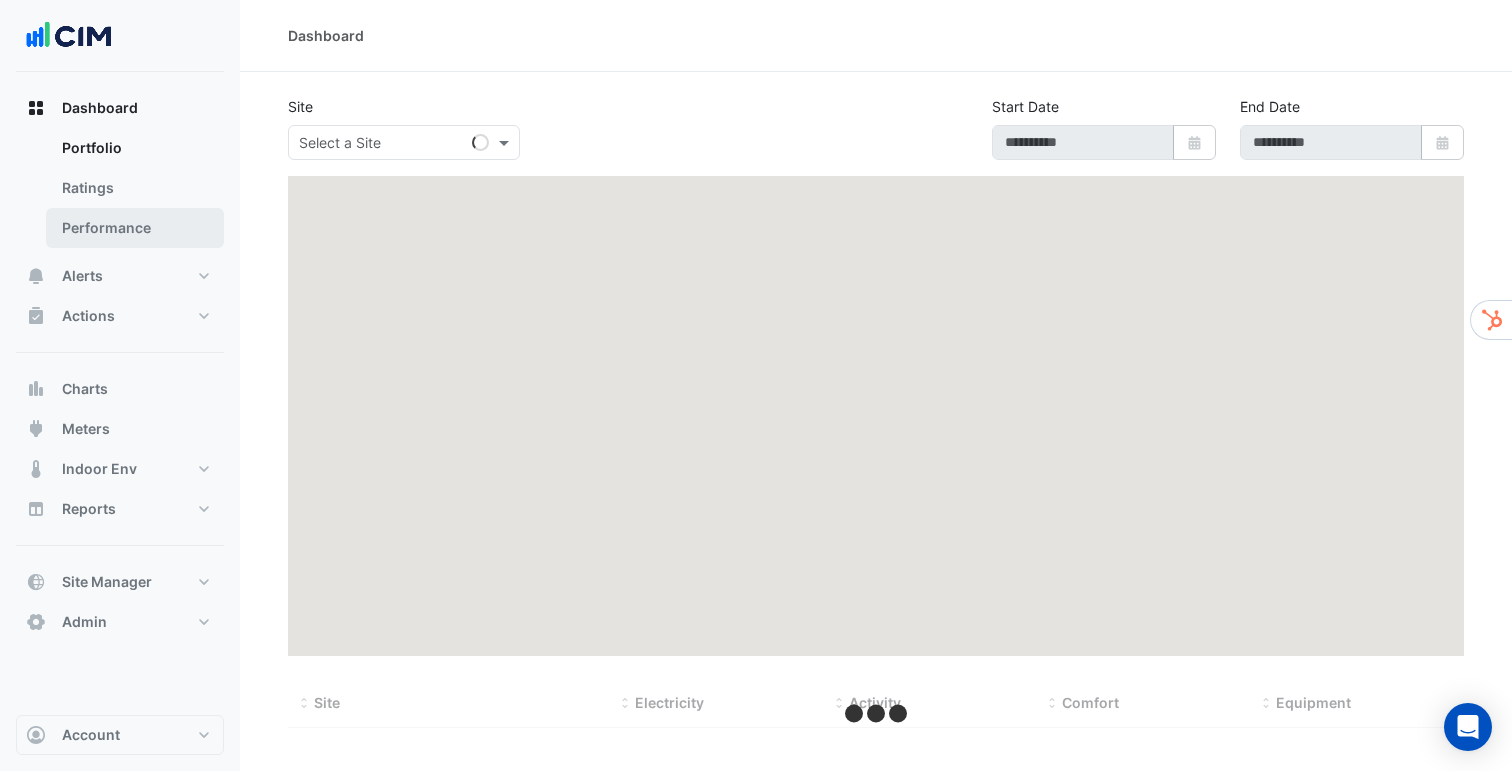 click on "Performance" at bounding box center (135, 228) 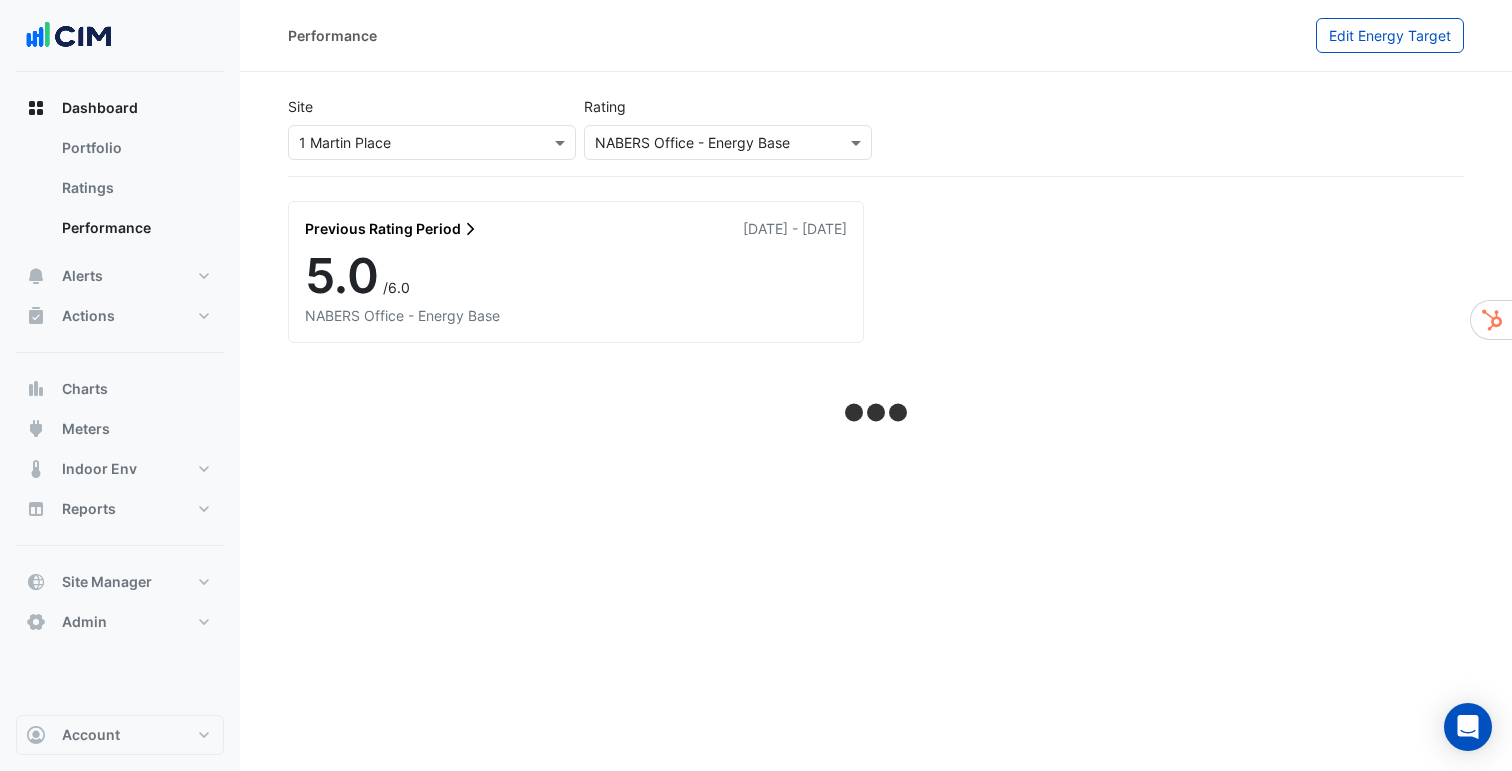 click on "Performance" 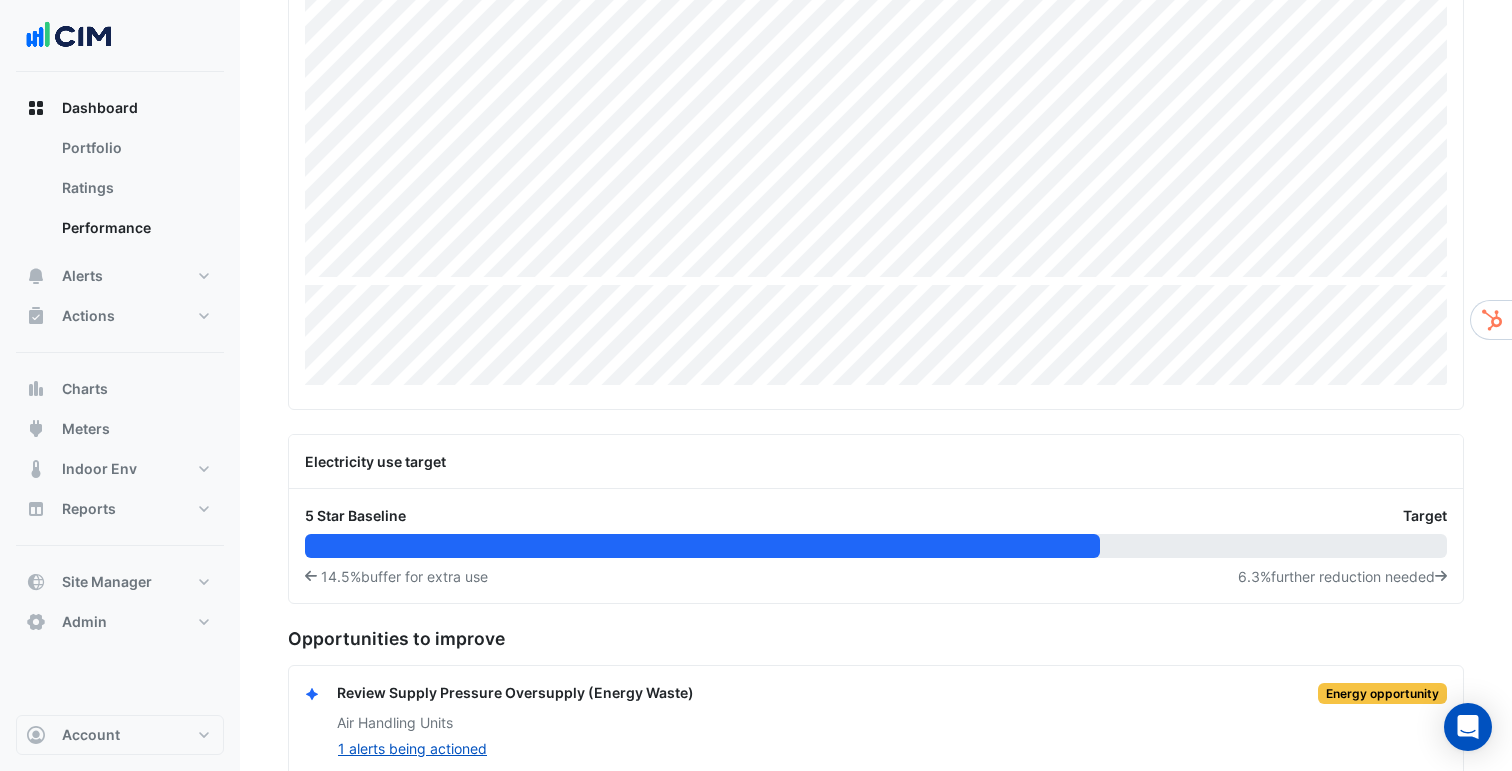 scroll, scrollTop: 539, scrollLeft: 0, axis: vertical 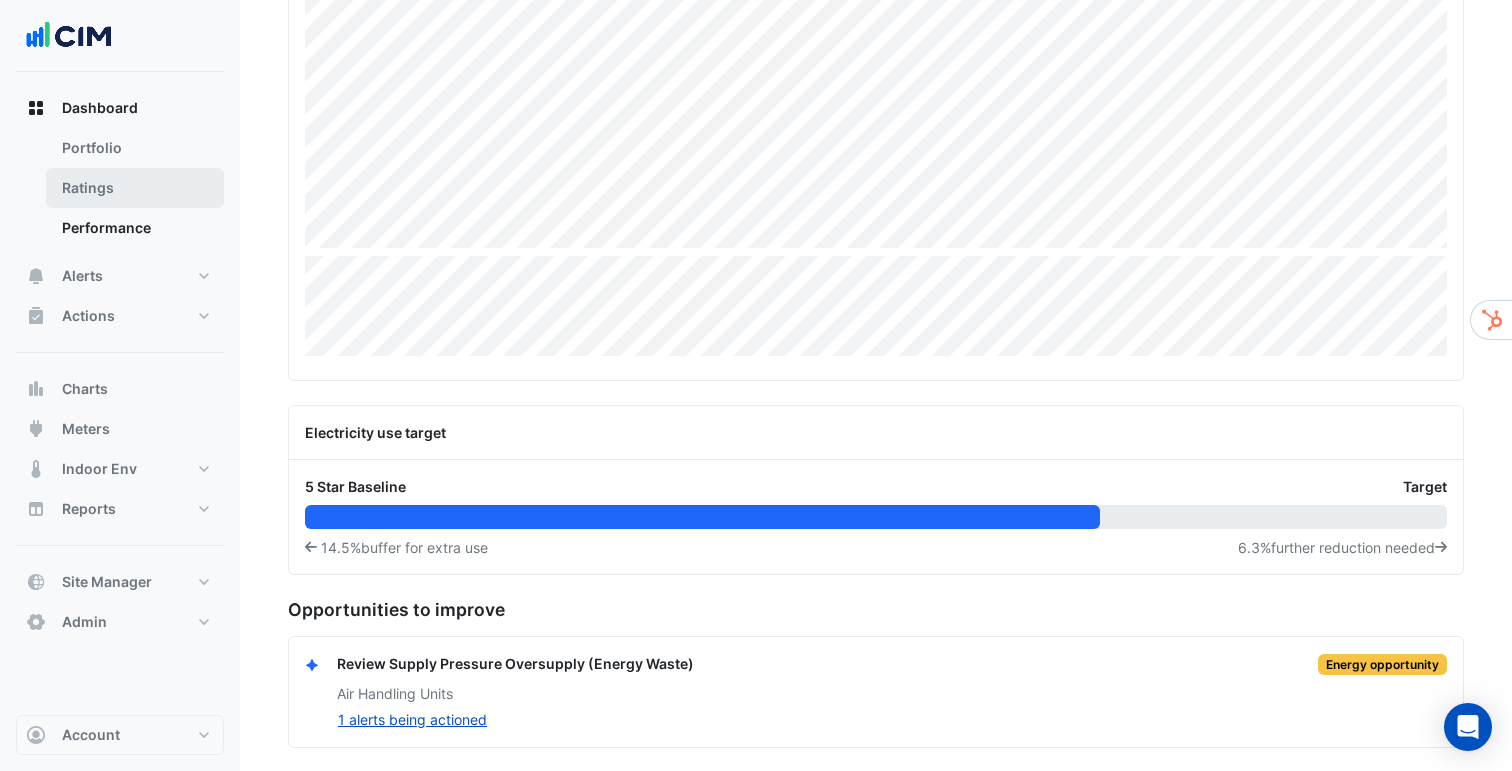 click on "Ratings" at bounding box center (135, 188) 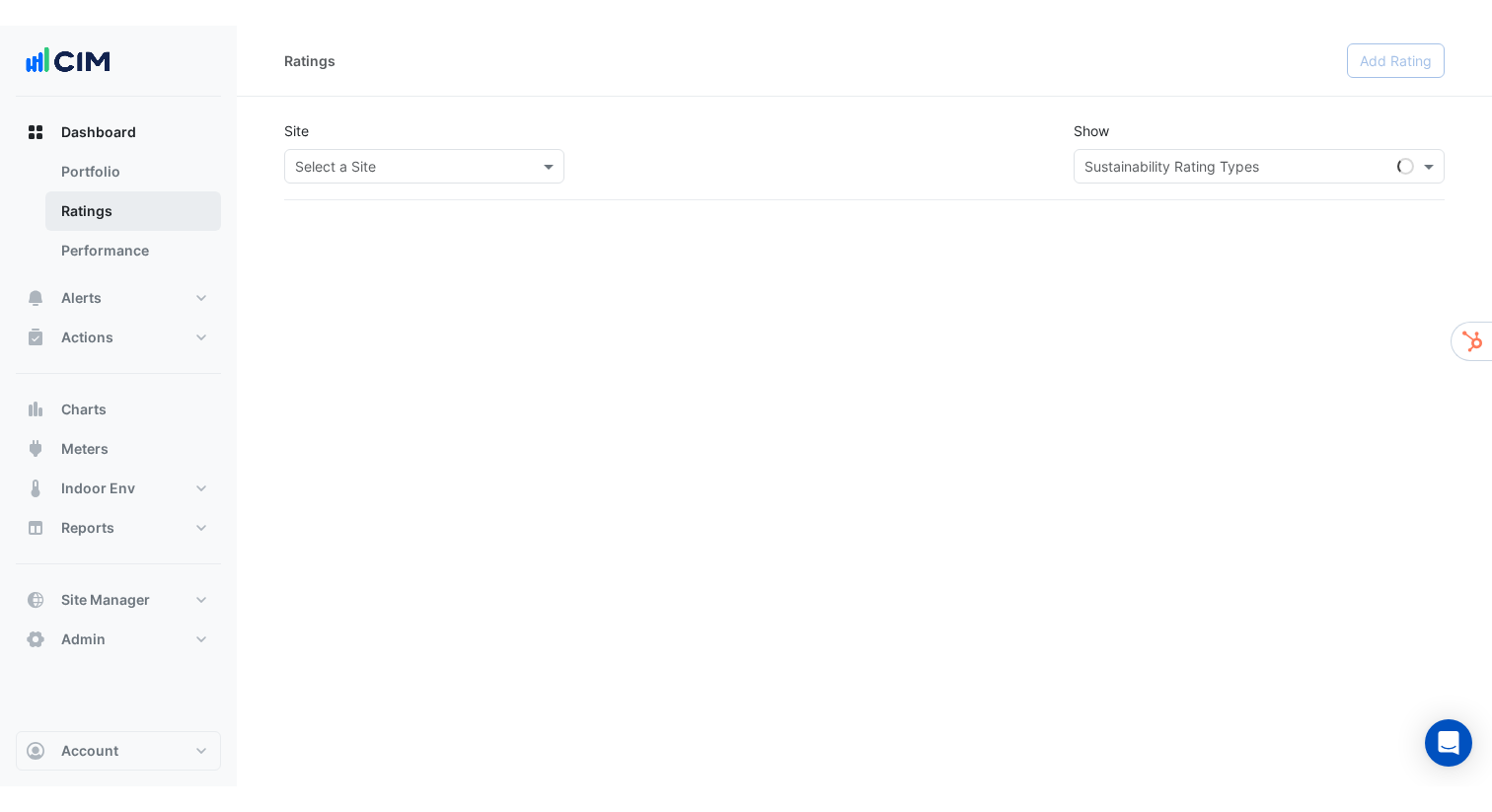 scroll, scrollTop: 0, scrollLeft: 0, axis: both 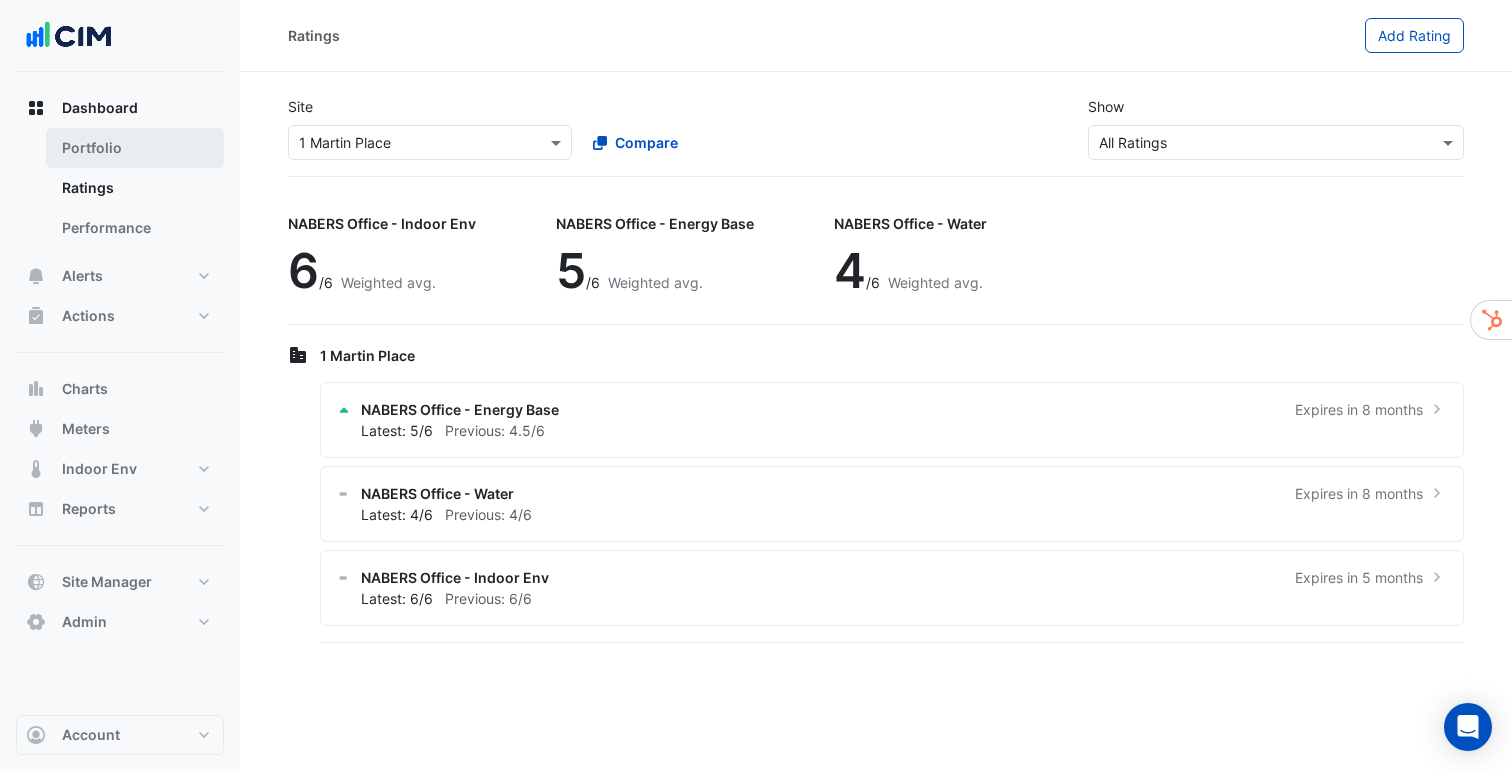 click on "Portfolio" at bounding box center (135, 148) 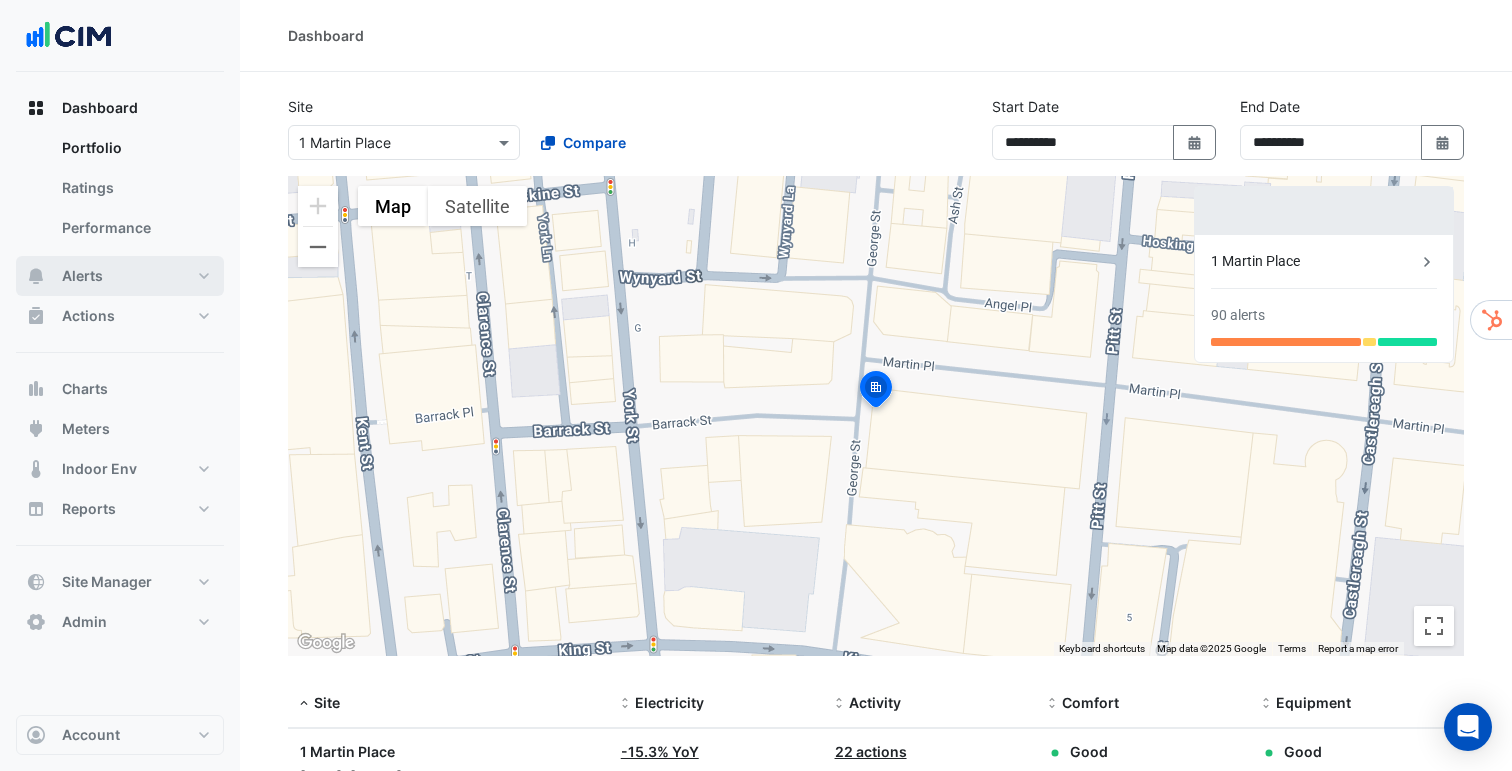 click on "Alerts" at bounding box center (120, 276) 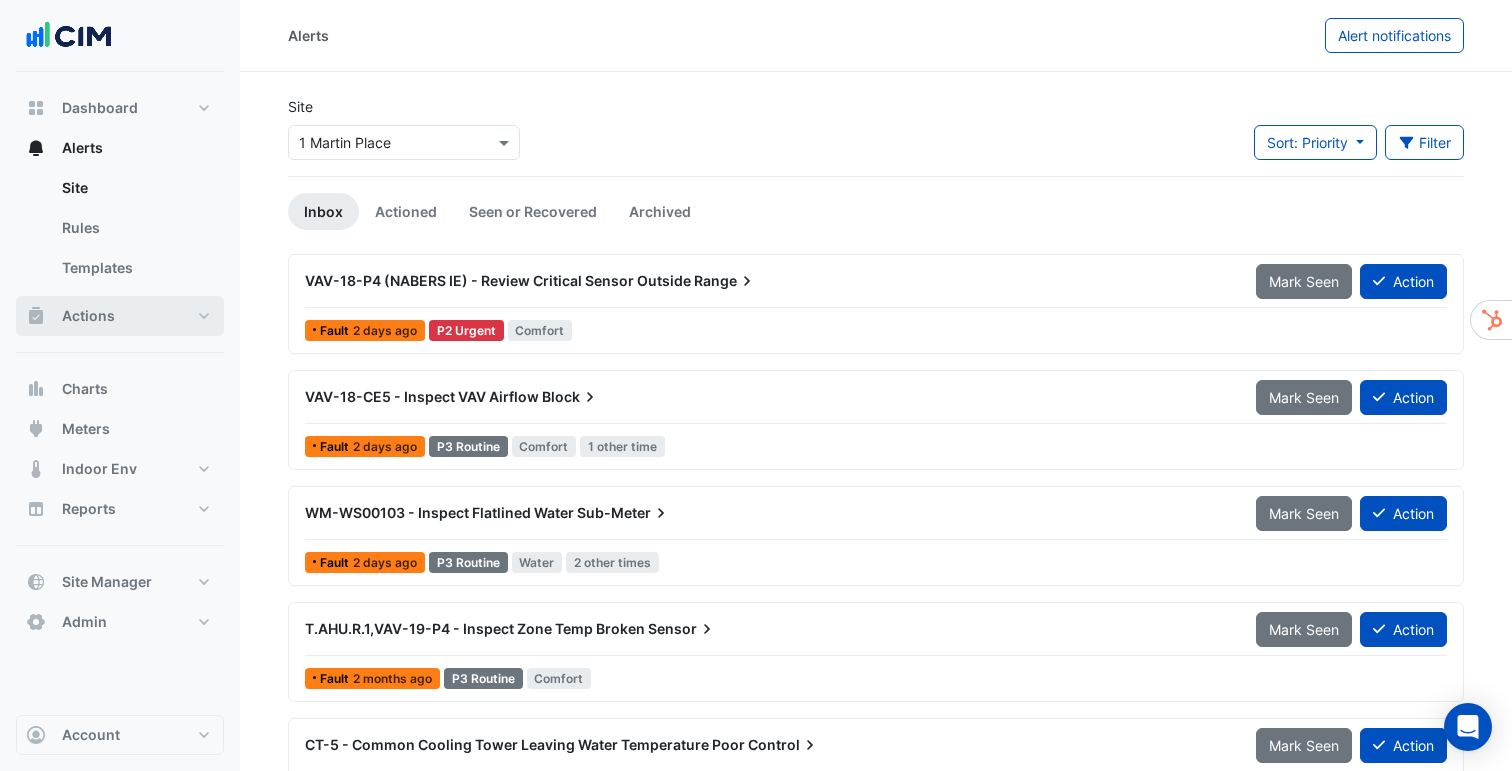 click on "Actions" at bounding box center [120, 316] 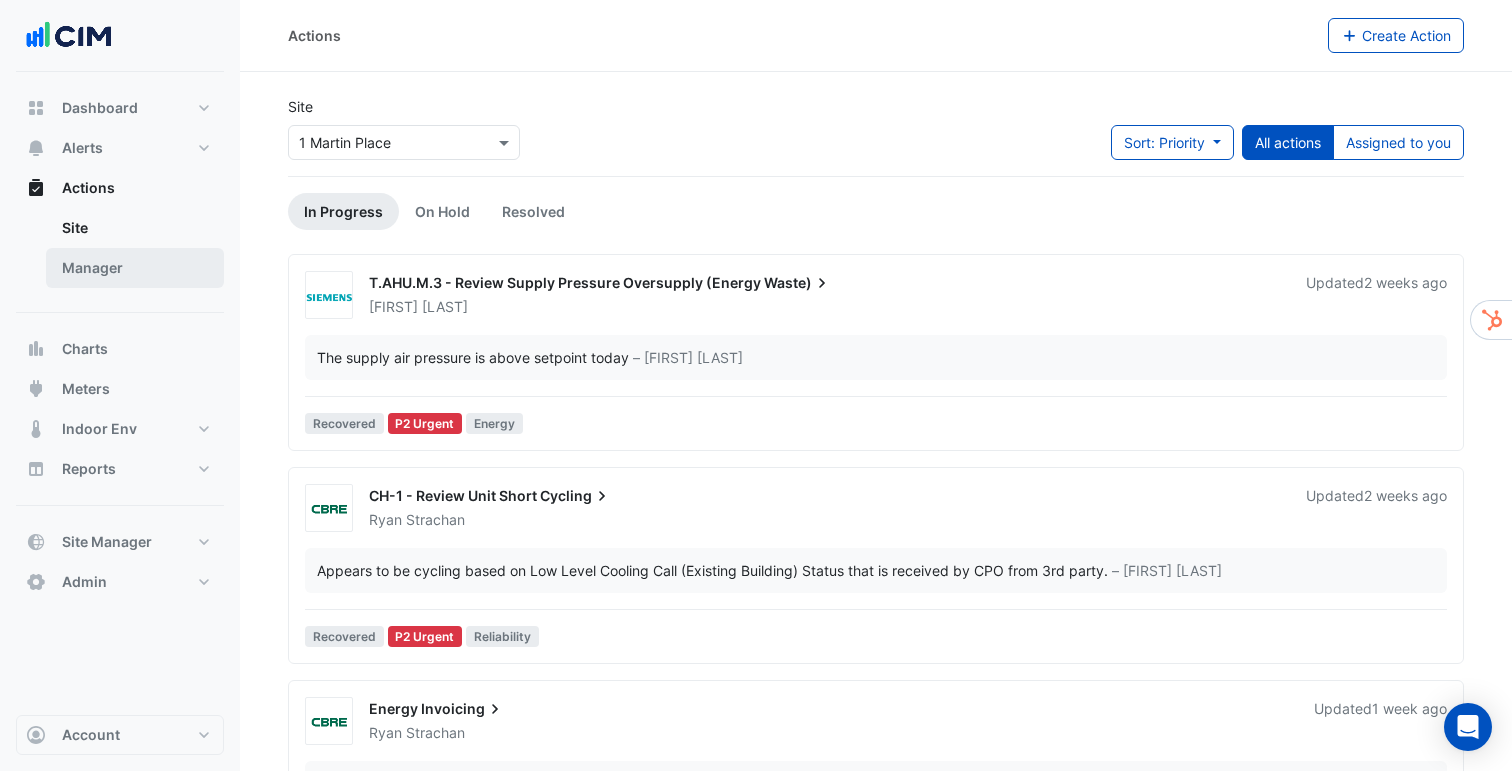 click on "Manager" at bounding box center [135, 268] 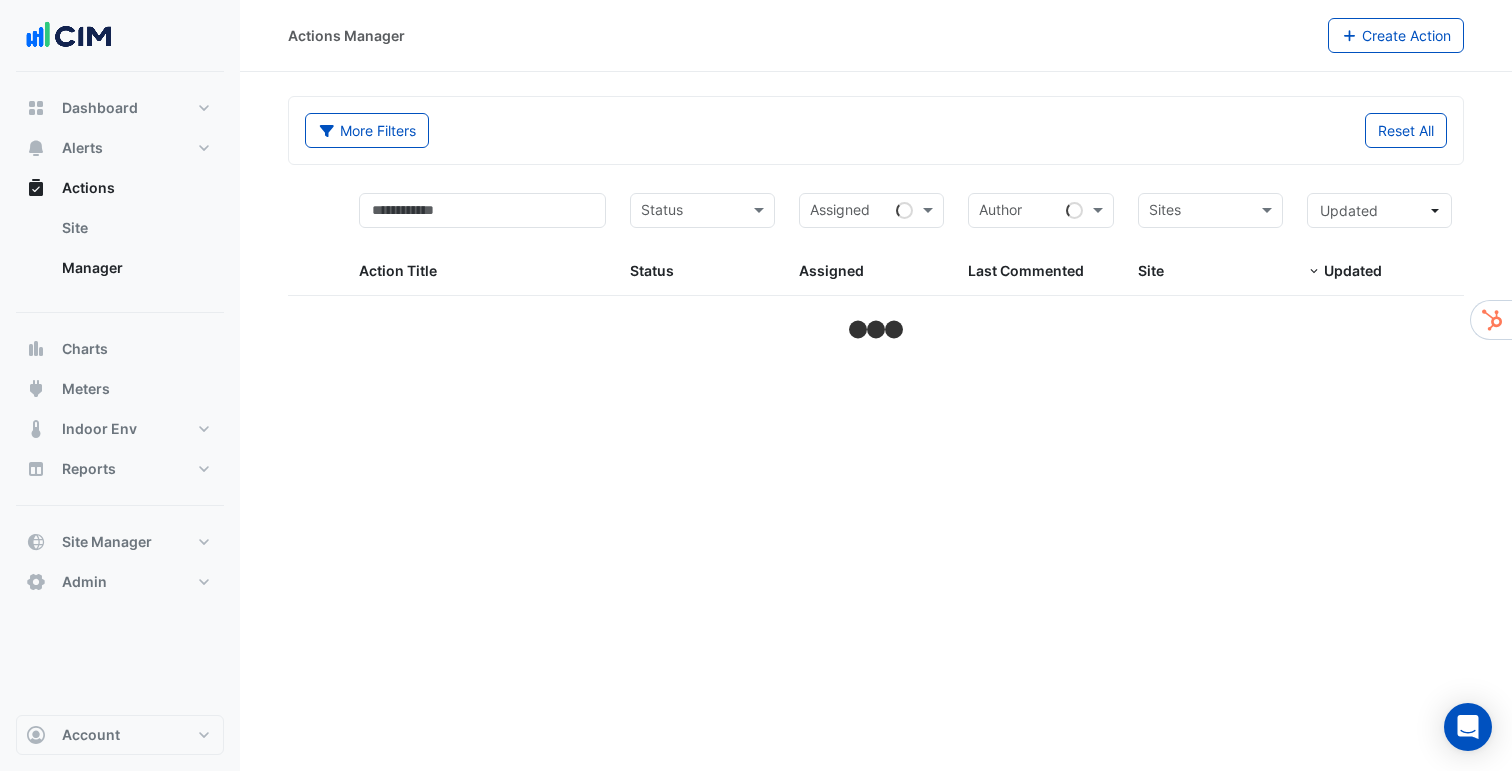 select on "***" 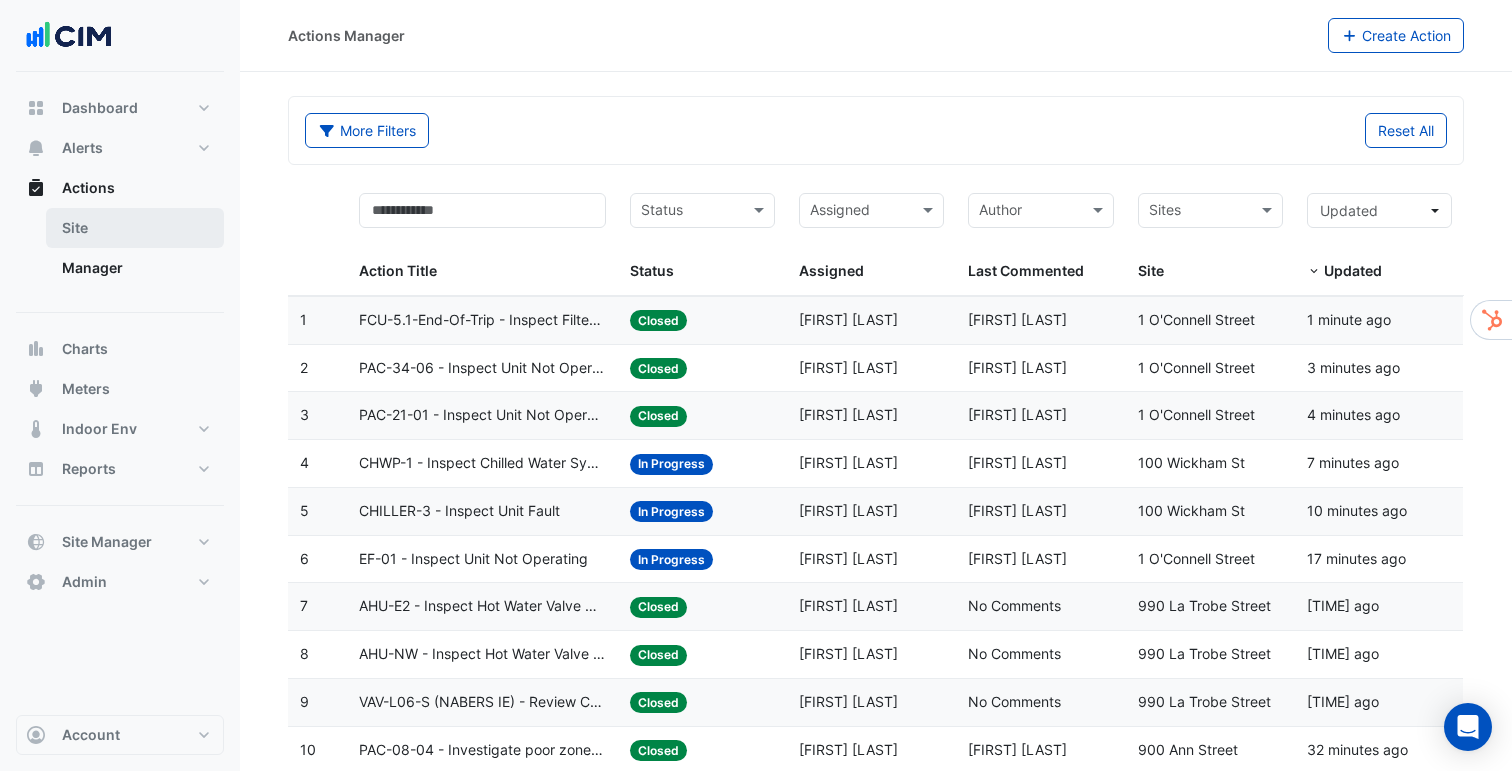 click on "Site" at bounding box center (135, 228) 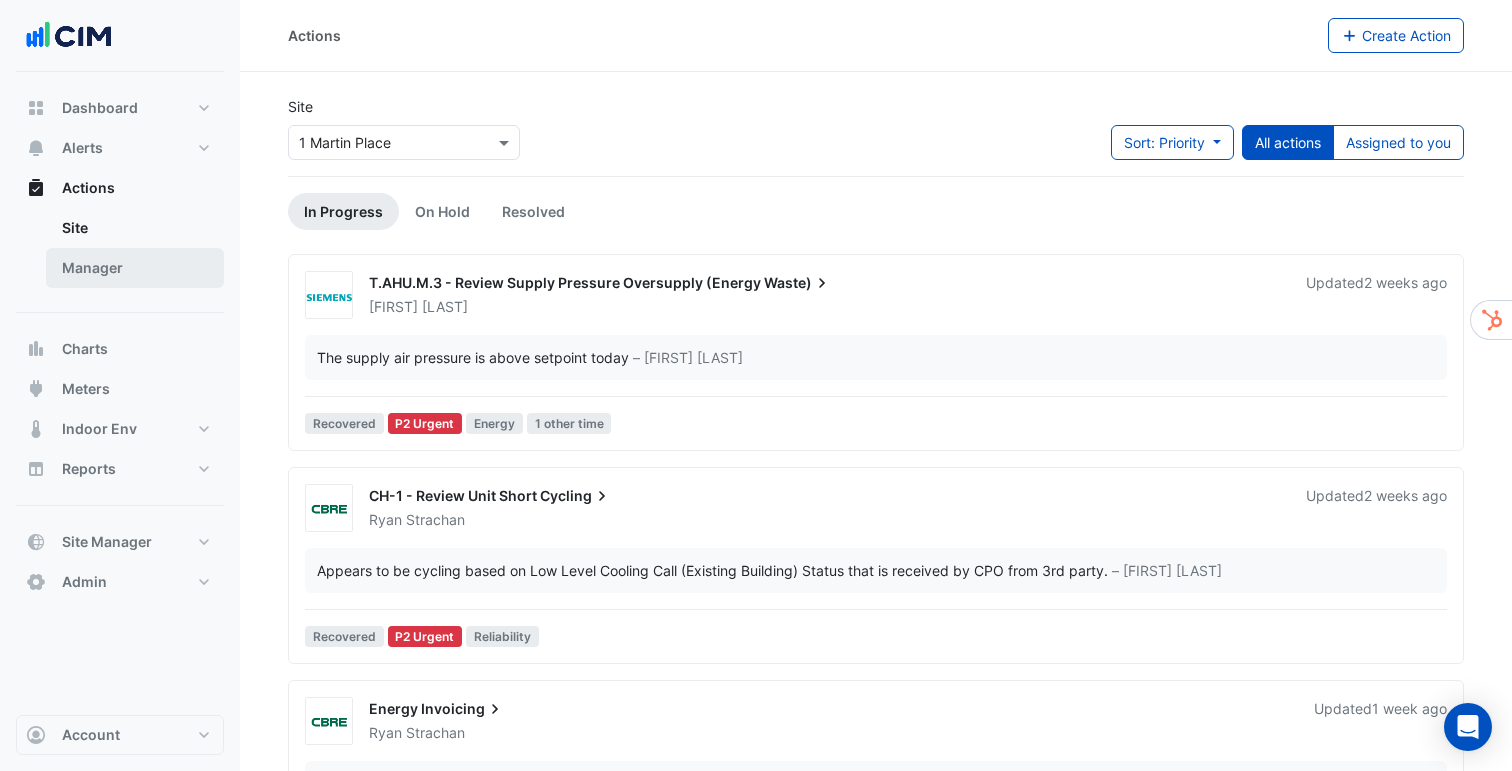click on "Manager" at bounding box center [135, 268] 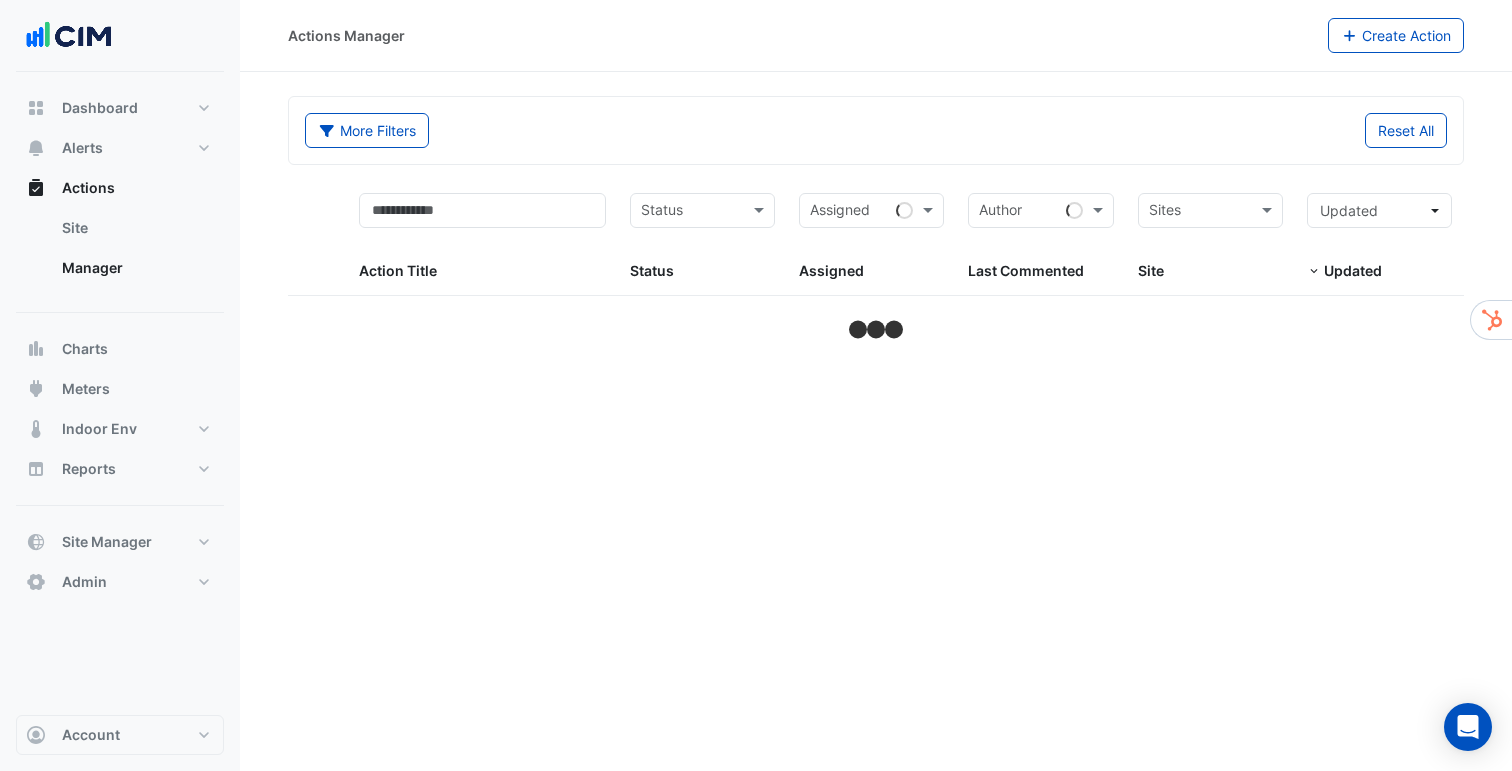 select on "***" 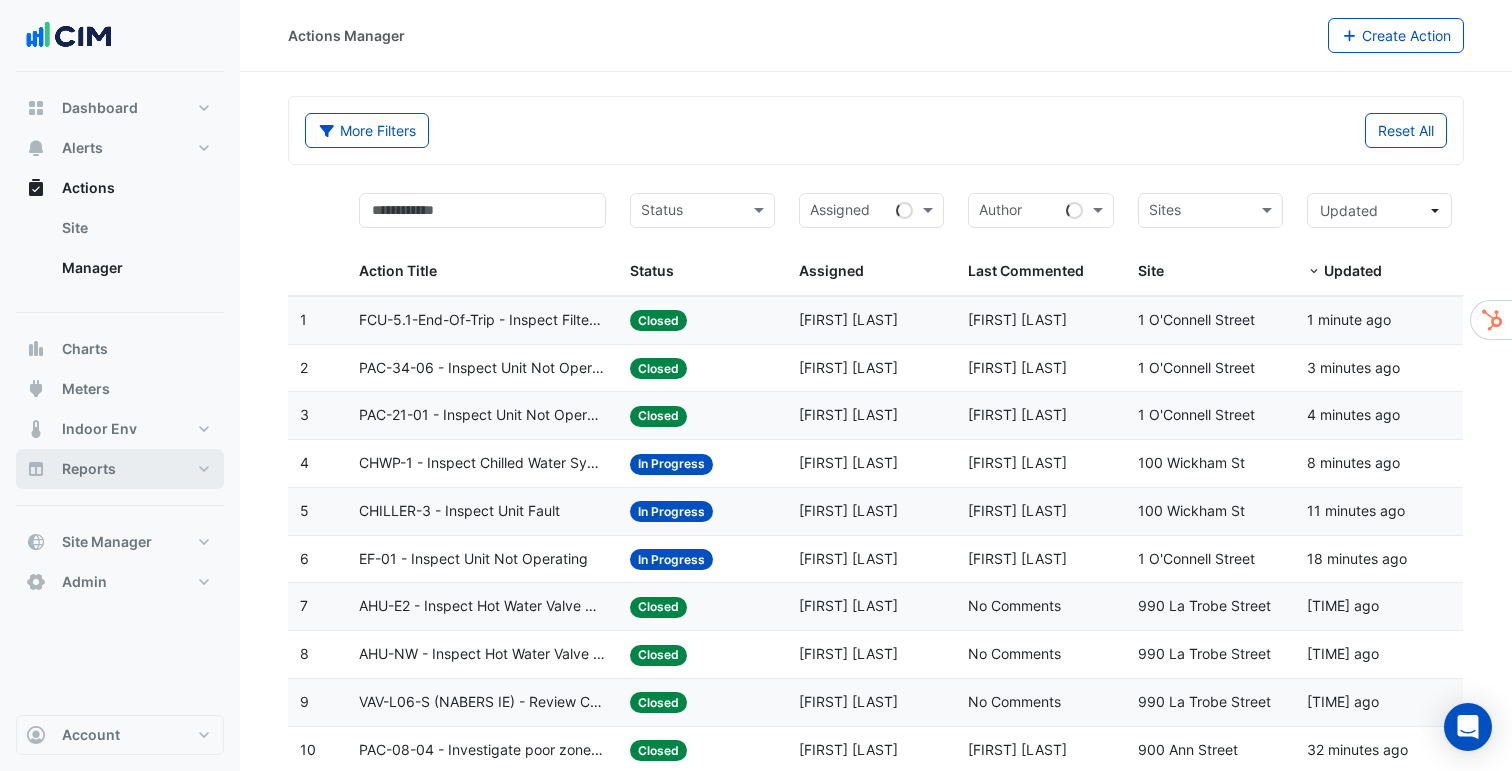 click on "Reports" at bounding box center (120, 469) 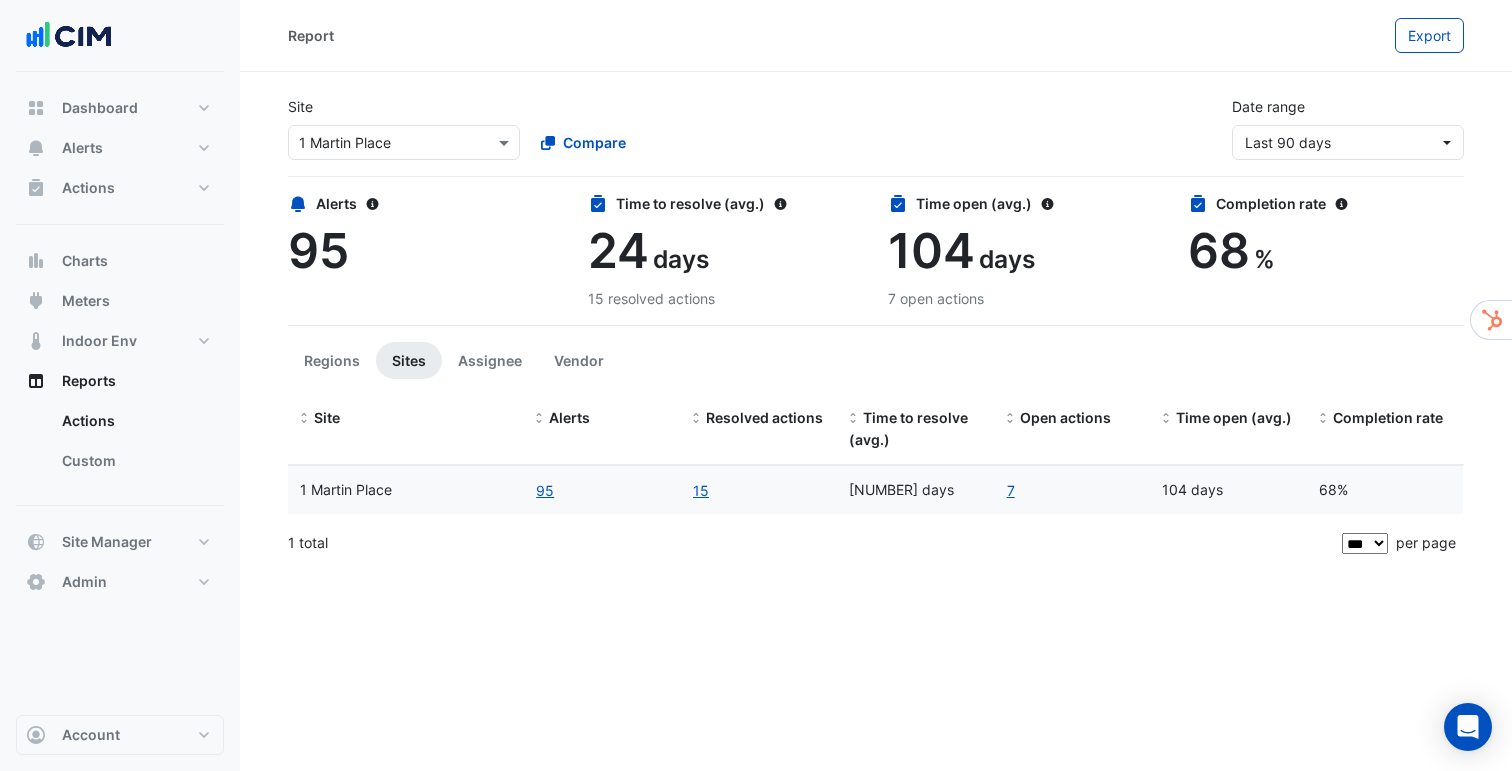 click on "Regions
Sites
Assignee
Vendor" 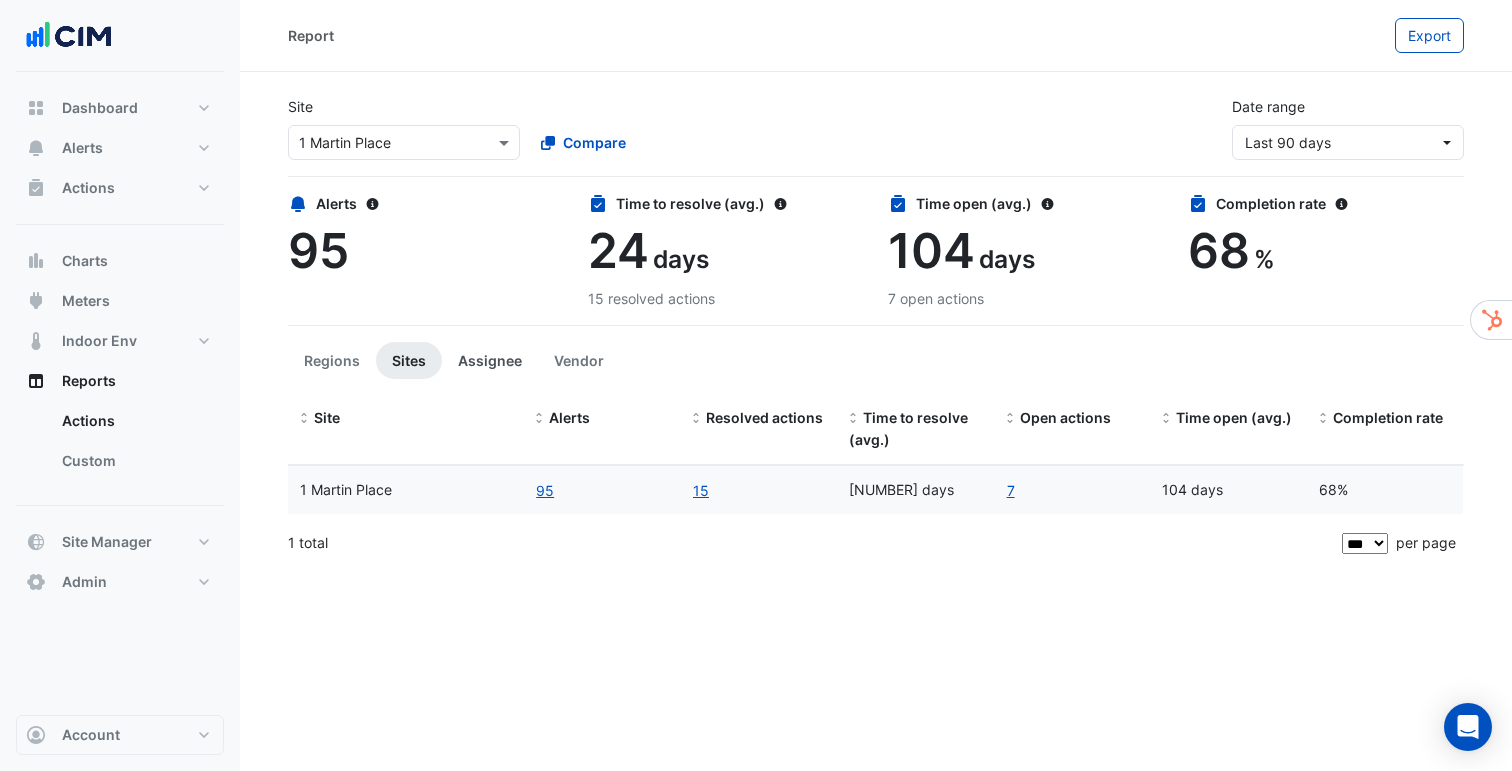 click on "Assignee" 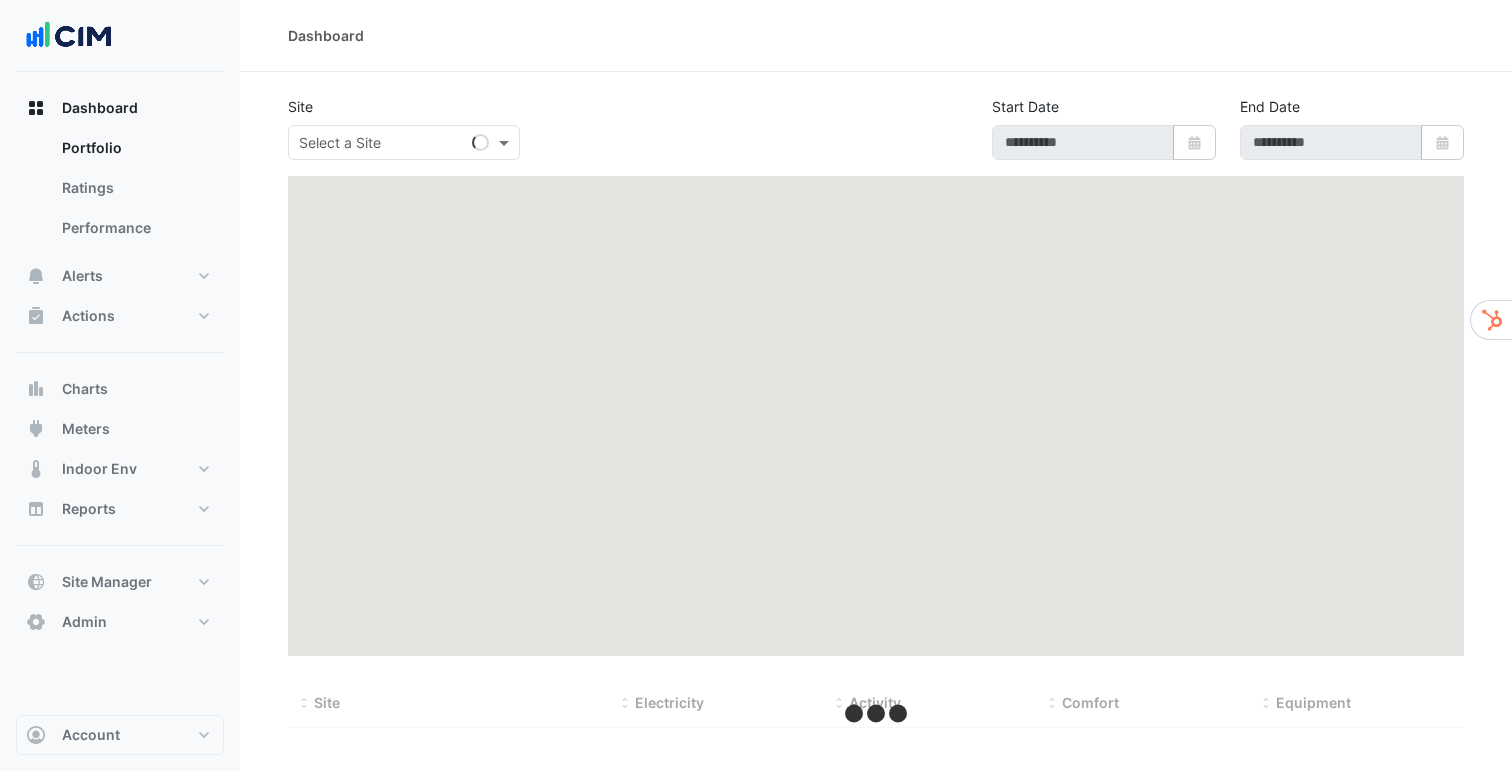 scroll, scrollTop: 0, scrollLeft: 0, axis: both 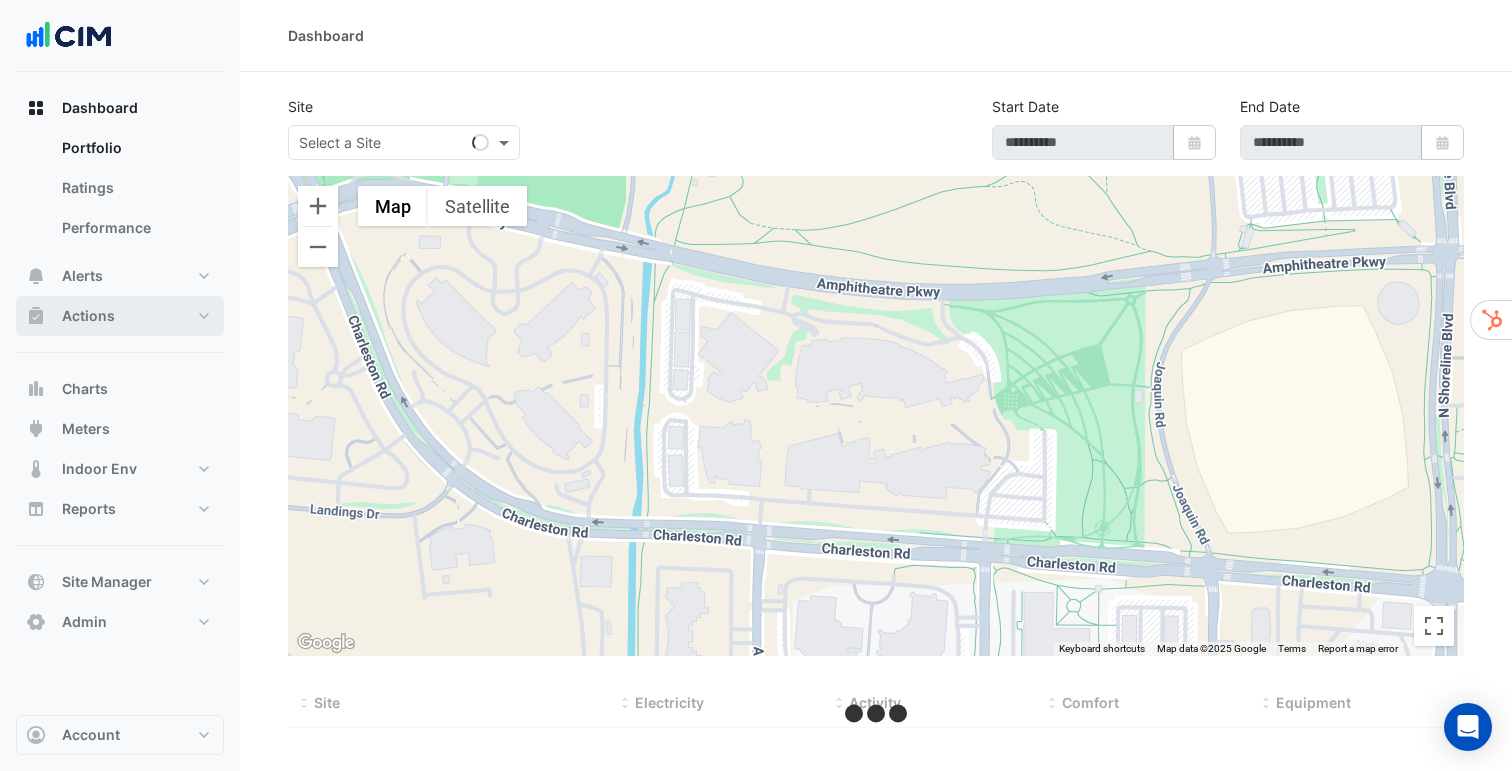 click on "Actions" at bounding box center [120, 316] 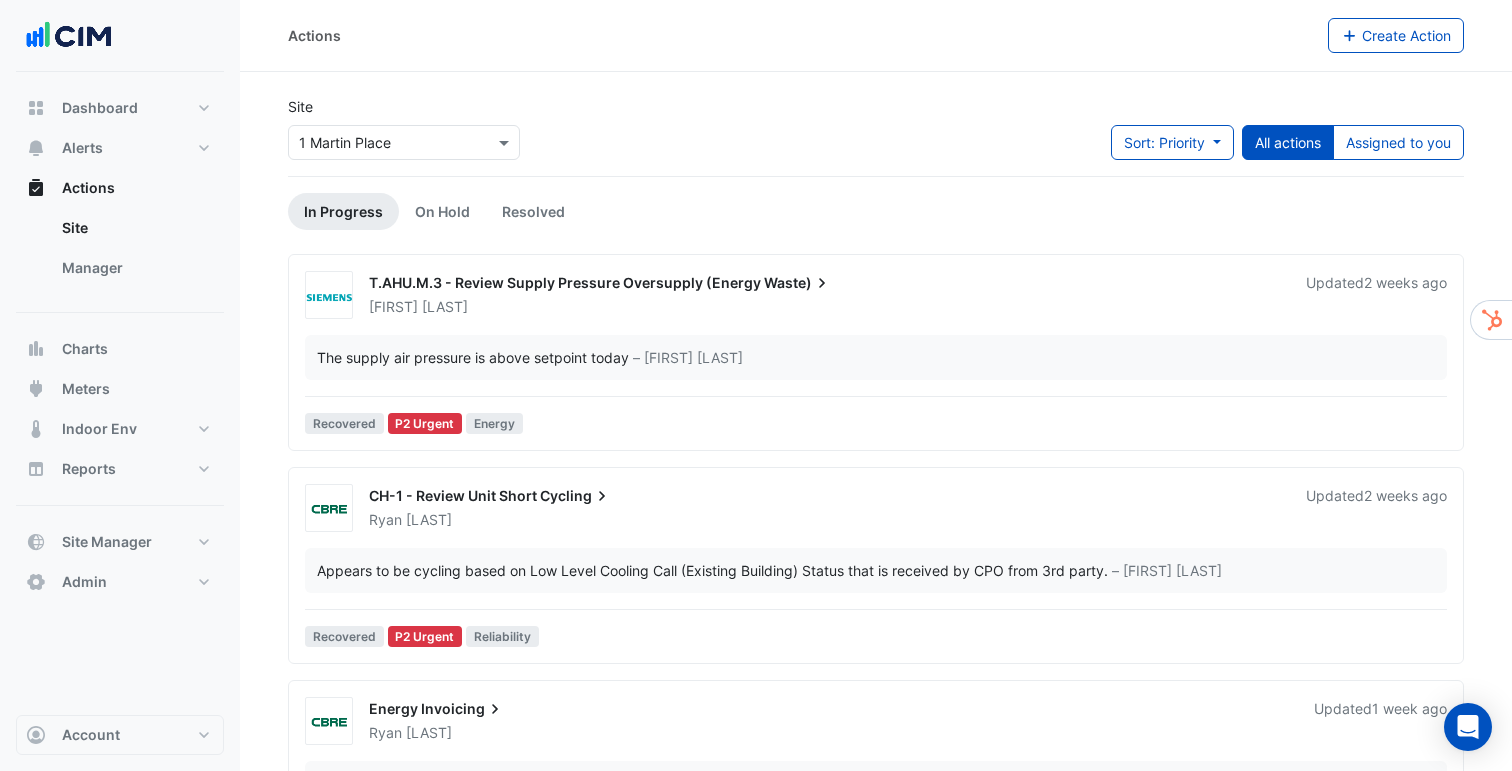 click on "Recovered
P2 Urgent
Energy" at bounding box center [876, 427] 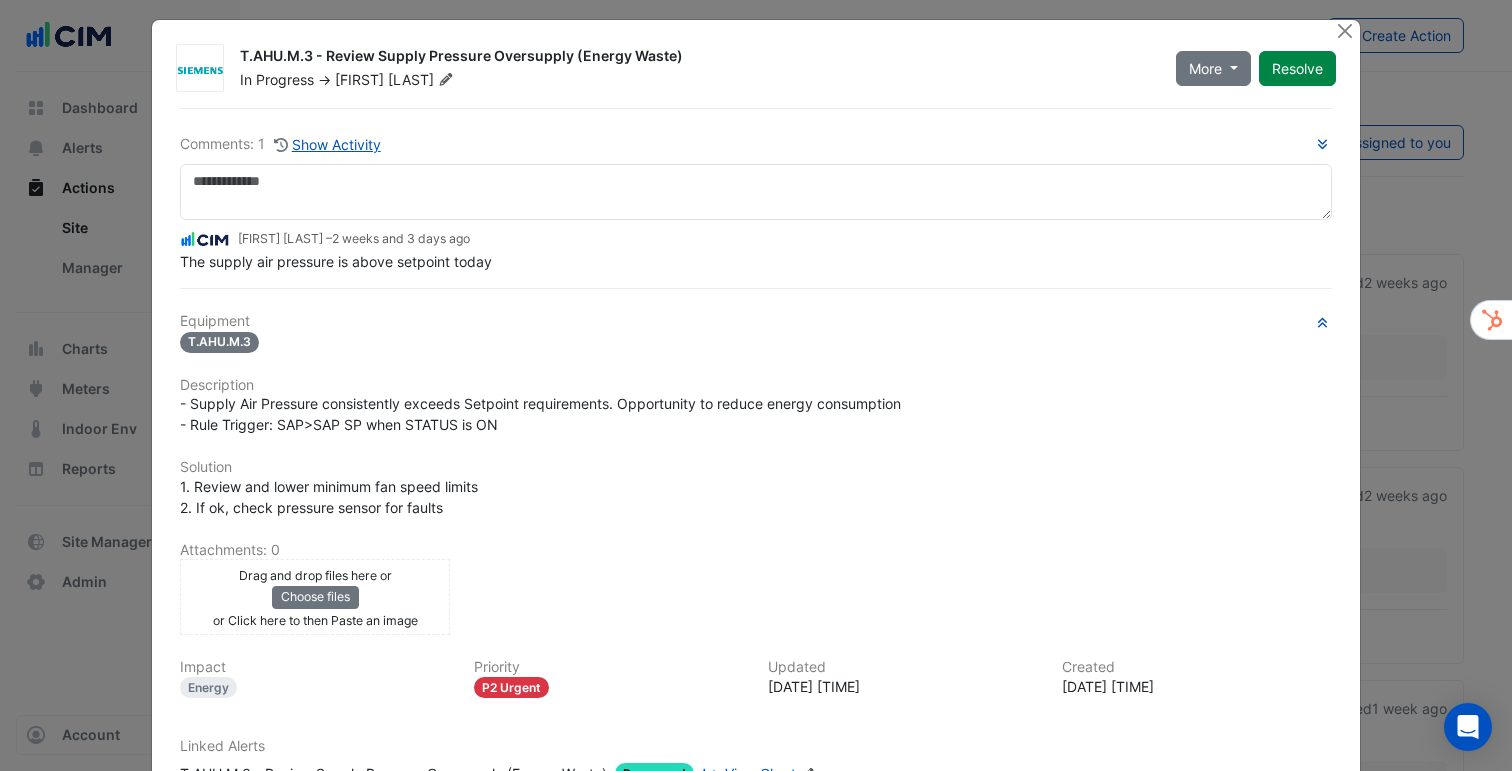 scroll, scrollTop: 0, scrollLeft: 0, axis: both 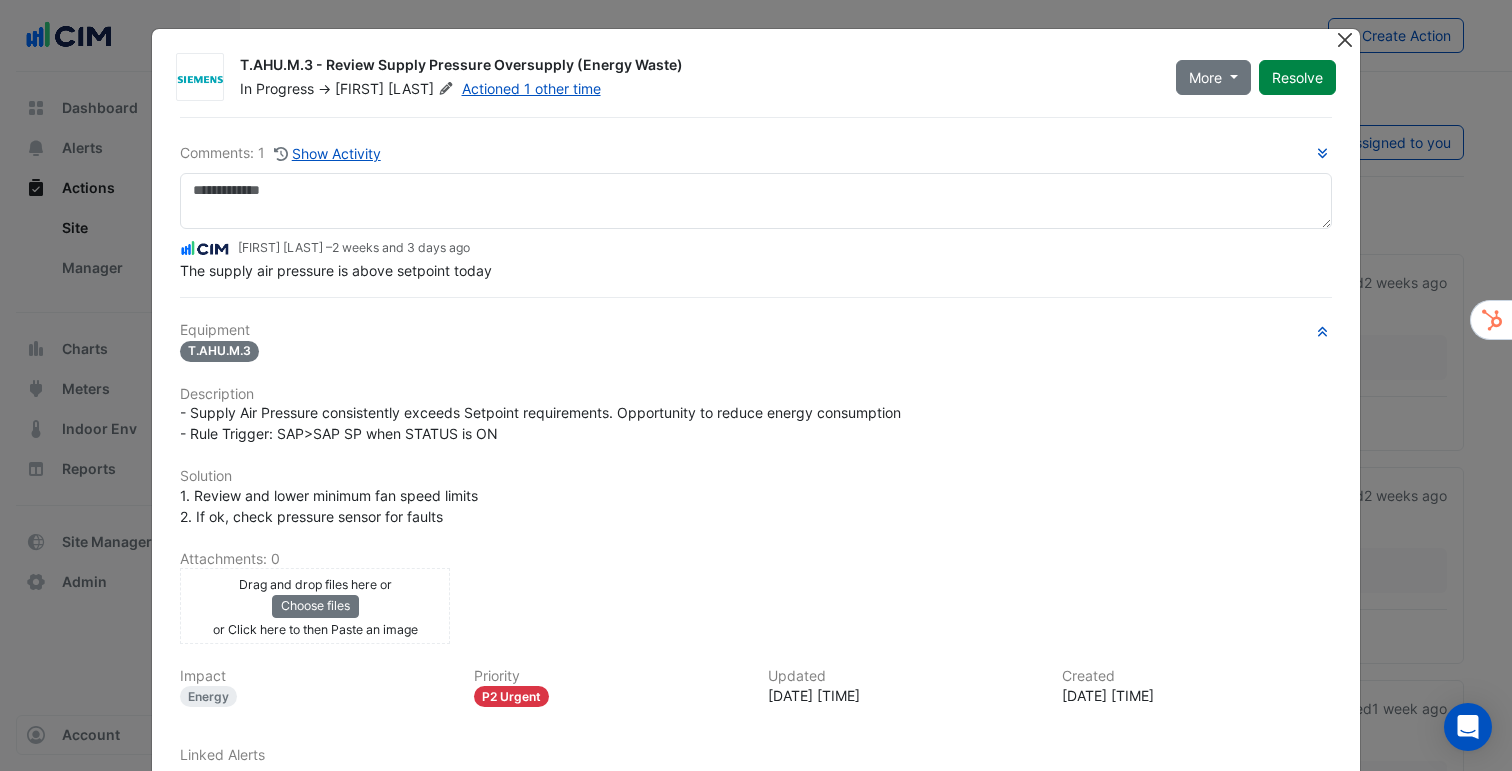 click 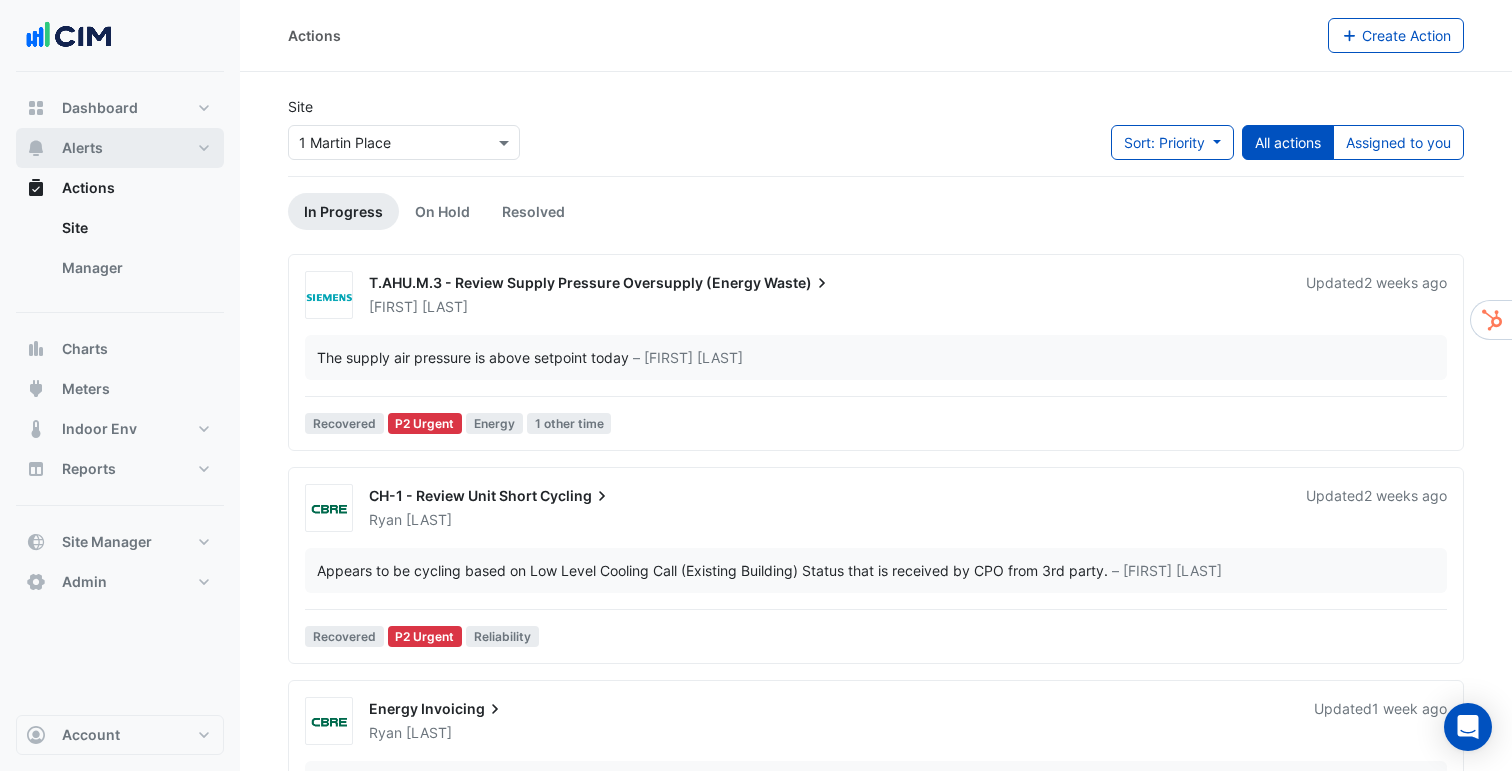 click on "Alerts" at bounding box center (120, 148) 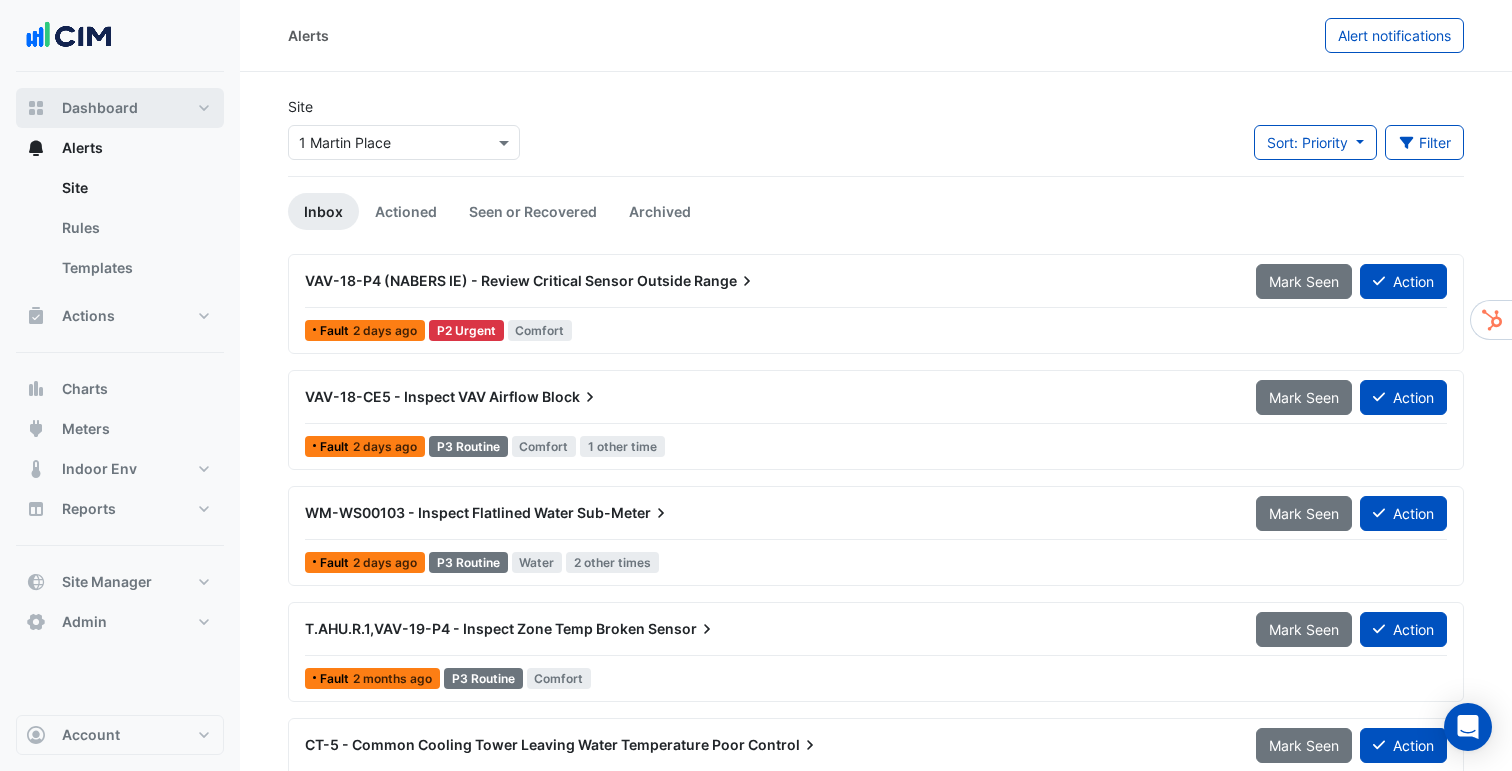 click on "Dashboard" at bounding box center [100, 108] 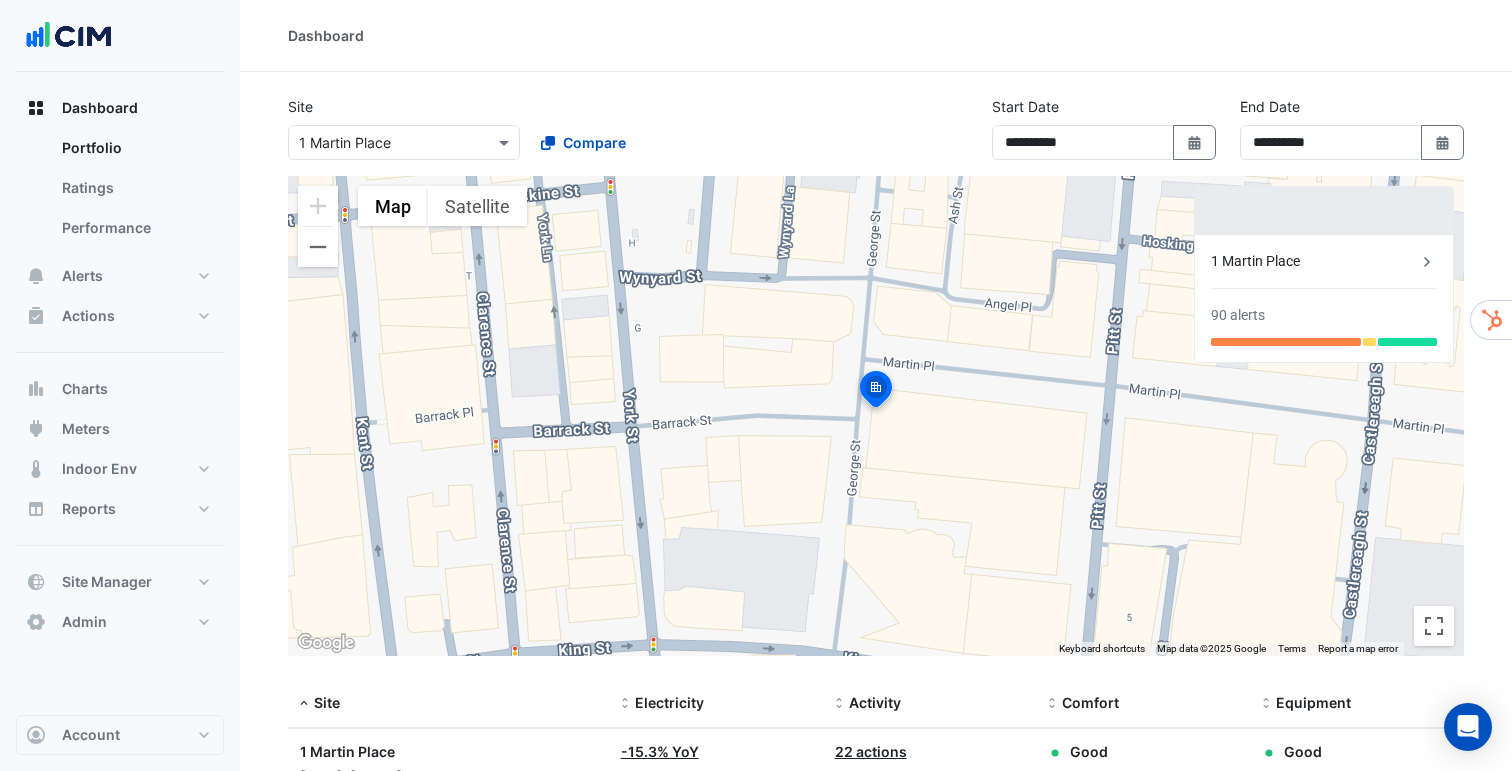 scroll, scrollTop: 123, scrollLeft: 0, axis: vertical 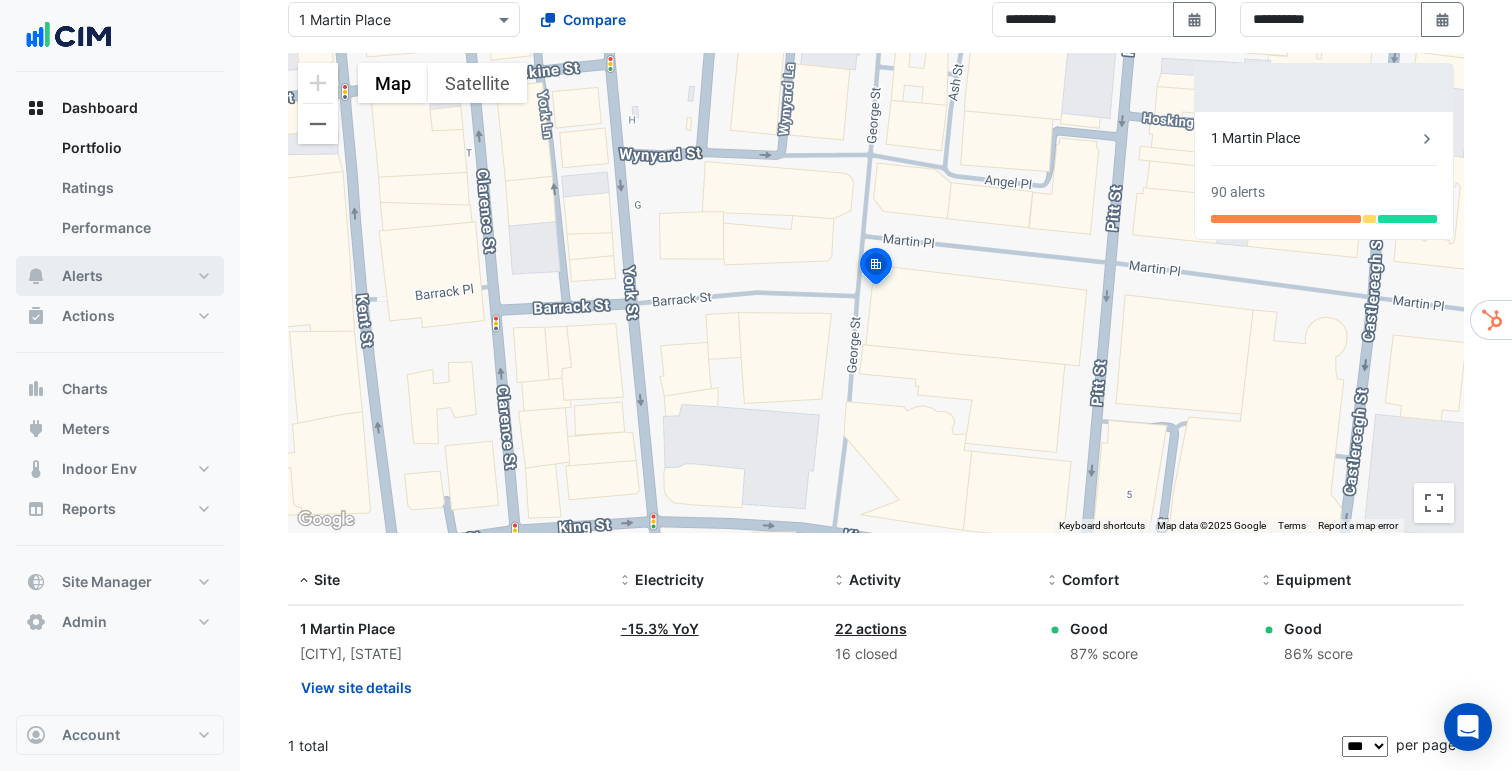 click on "Alerts" at bounding box center (82, 276) 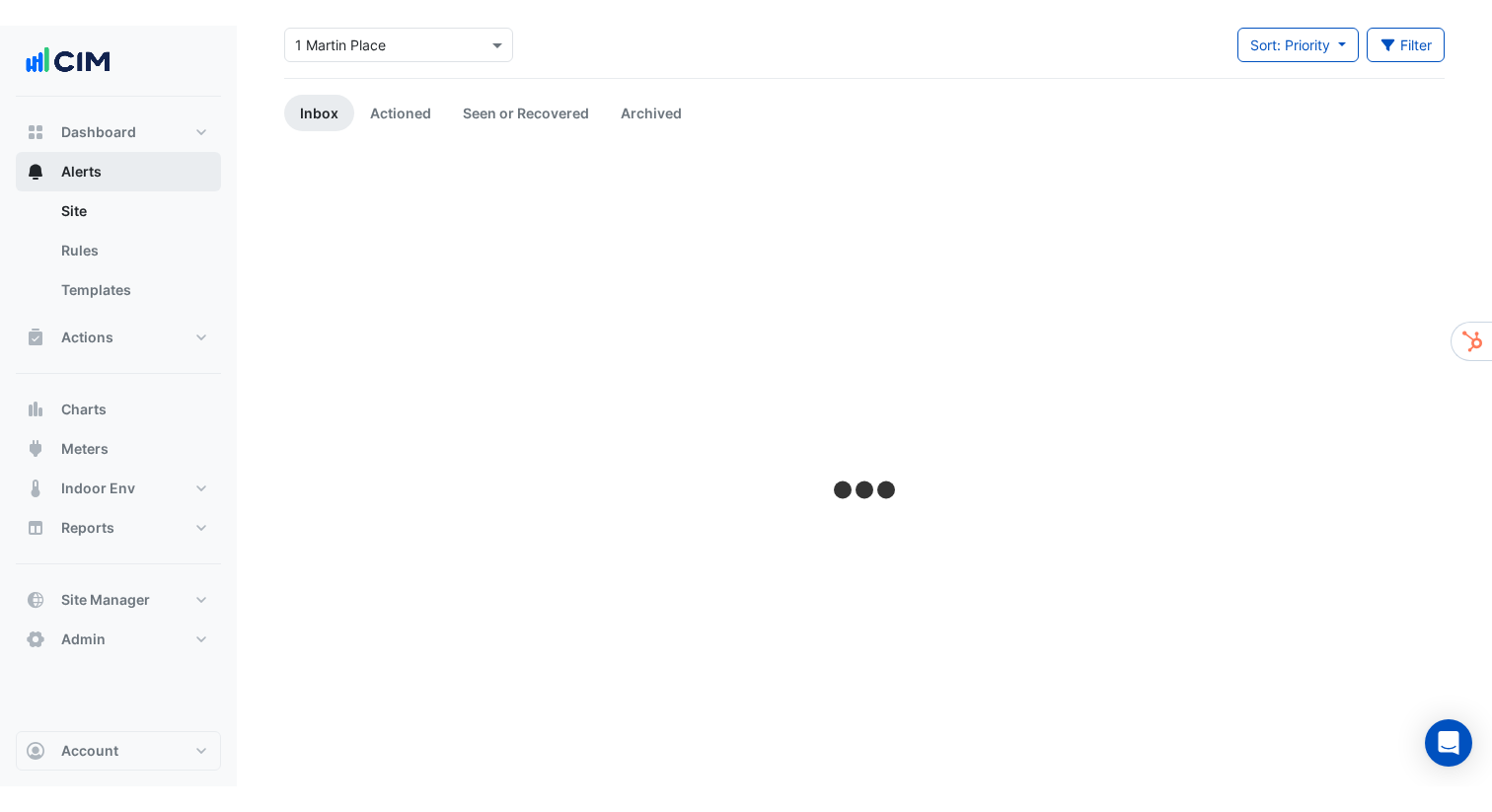 scroll, scrollTop: 0, scrollLeft: 0, axis: both 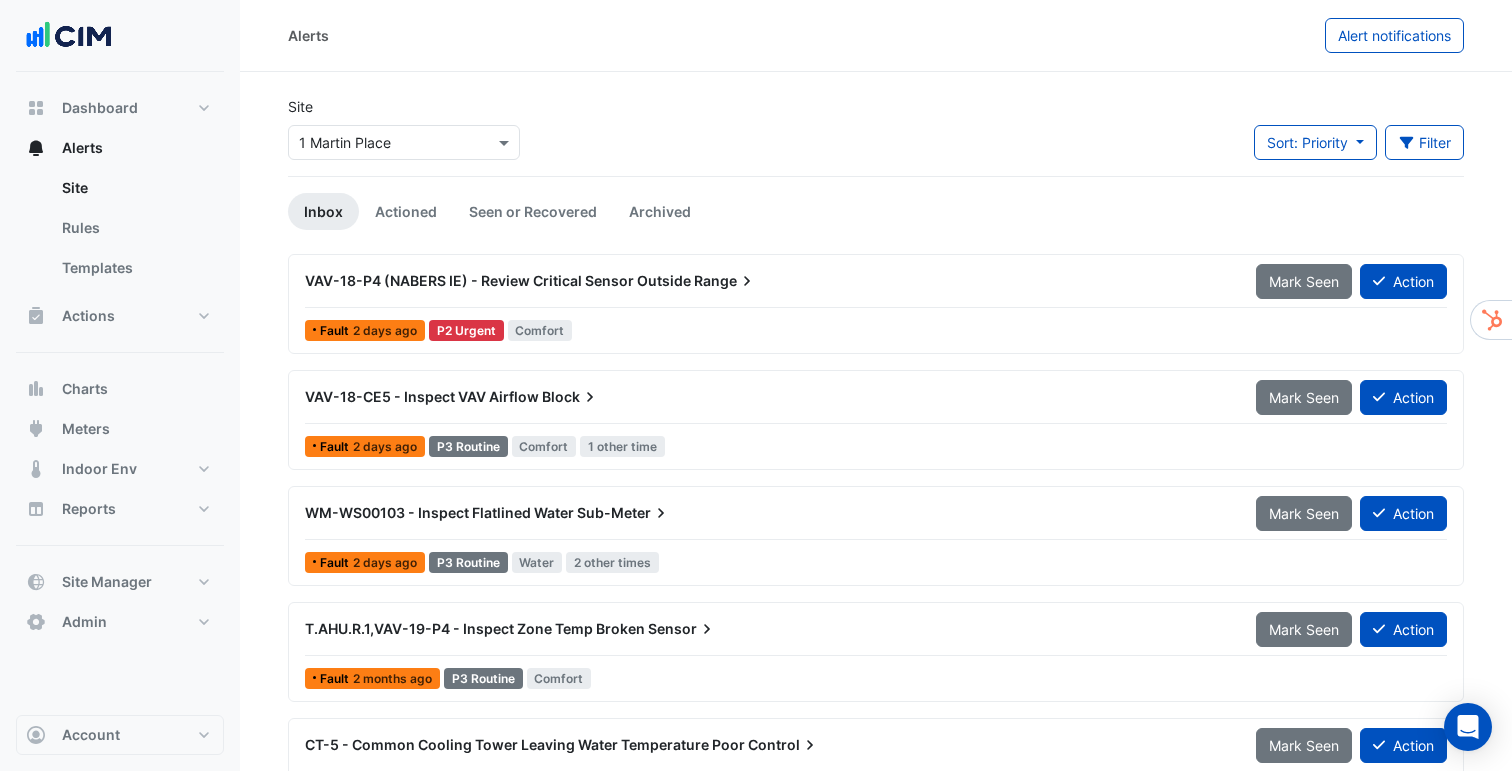 click on "VAV-18-P4 (NABERS IE) - Review Critical Sensor Outside" at bounding box center (498, 280) 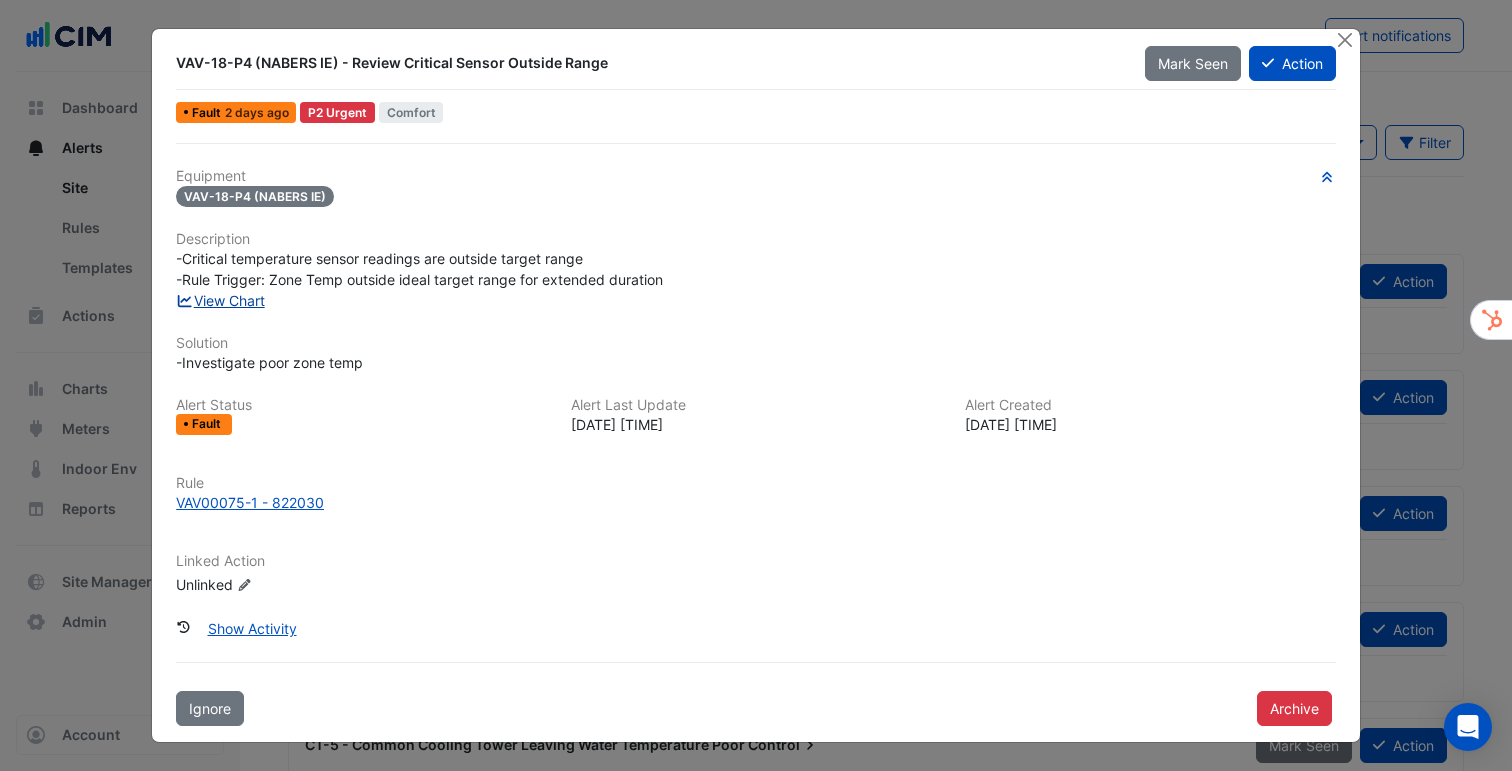 click on "View Chart" 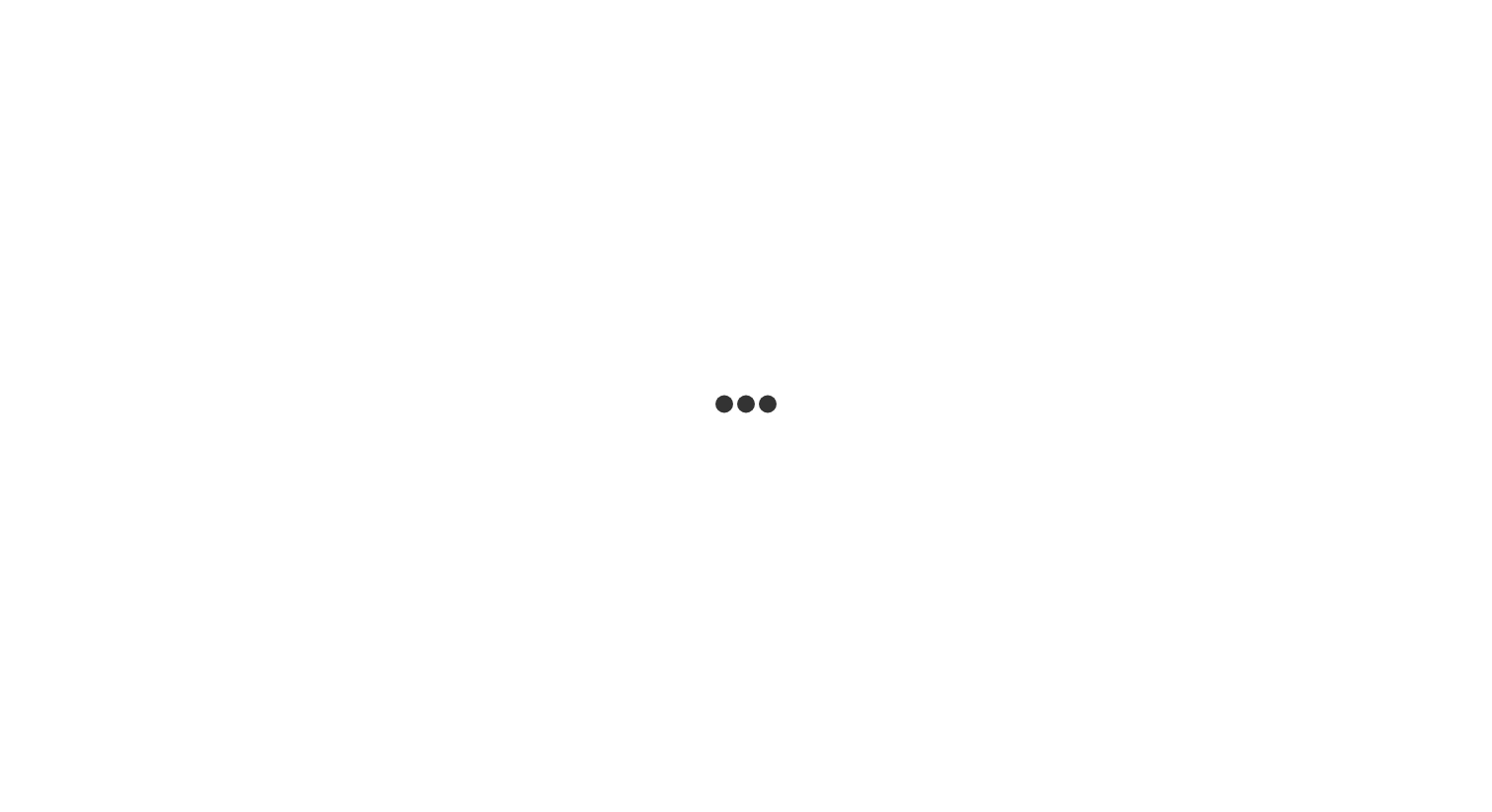 scroll, scrollTop: 0, scrollLeft: 0, axis: both 